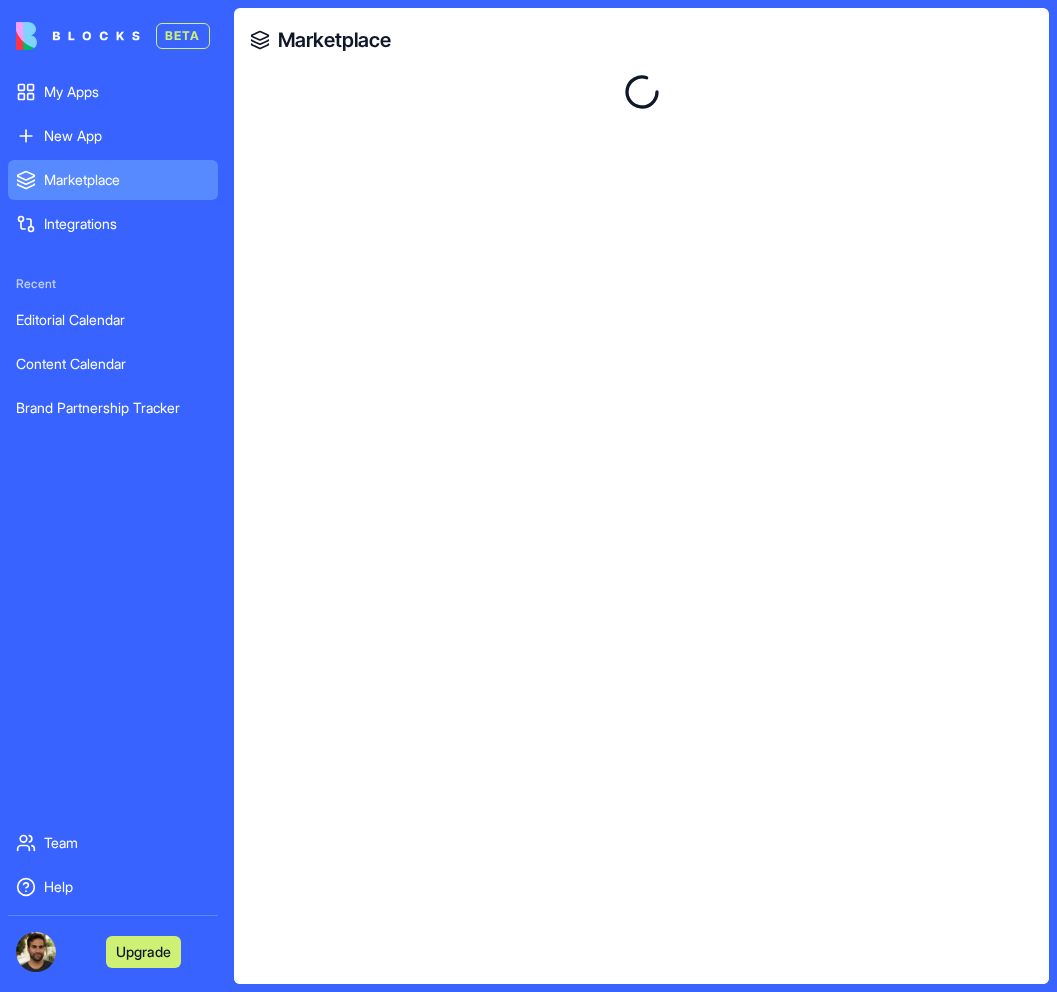 scroll, scrollTop: 0, scrollLeft: 0, axis: both 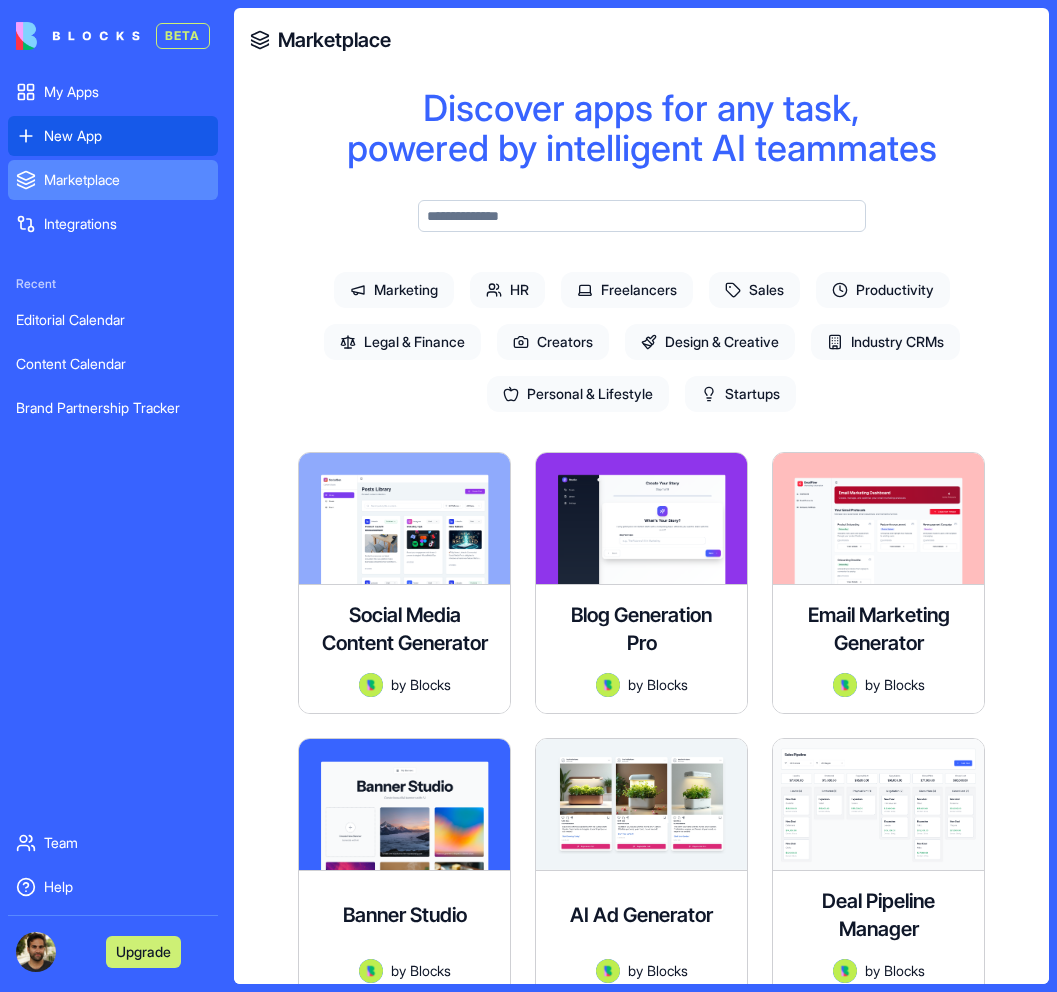 click on "New App" at bounding box center [127, 136] 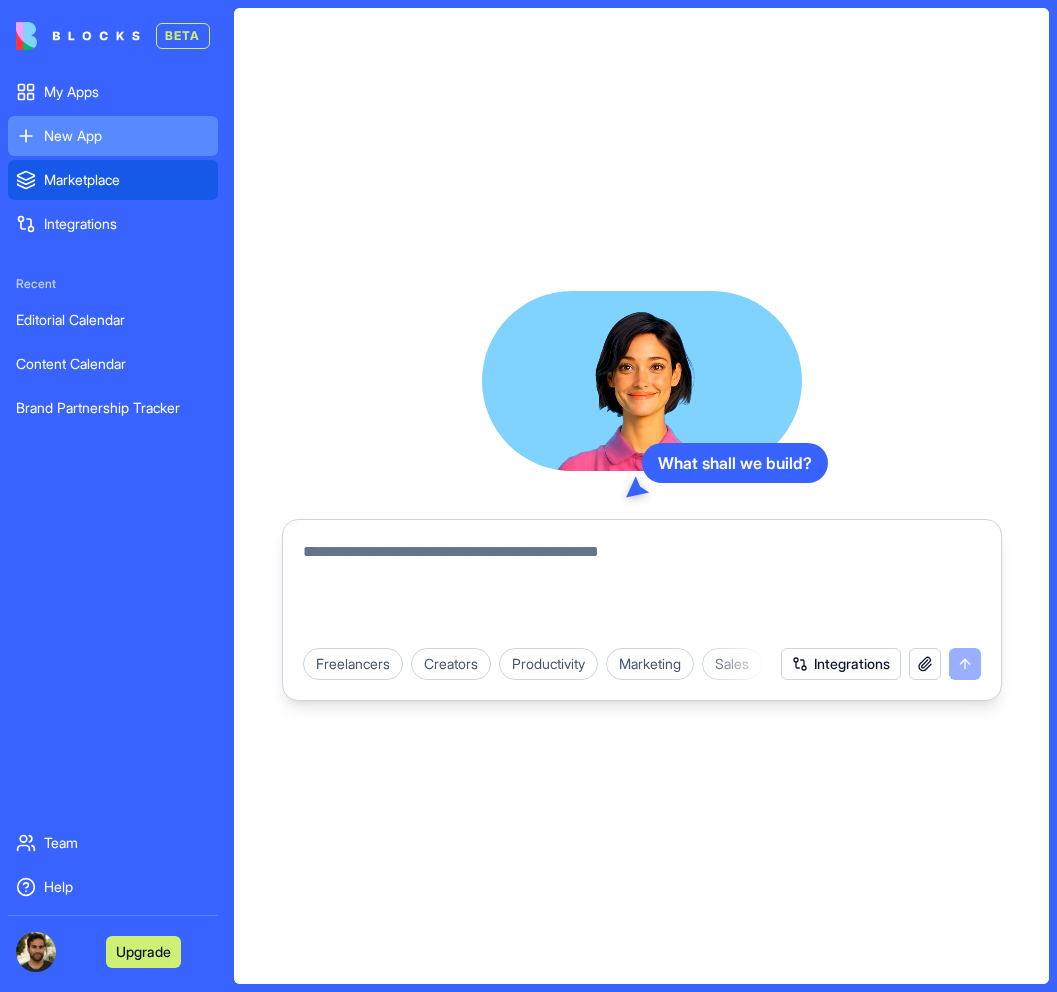 click on "Marketplace" at bounding box center [127, 180] 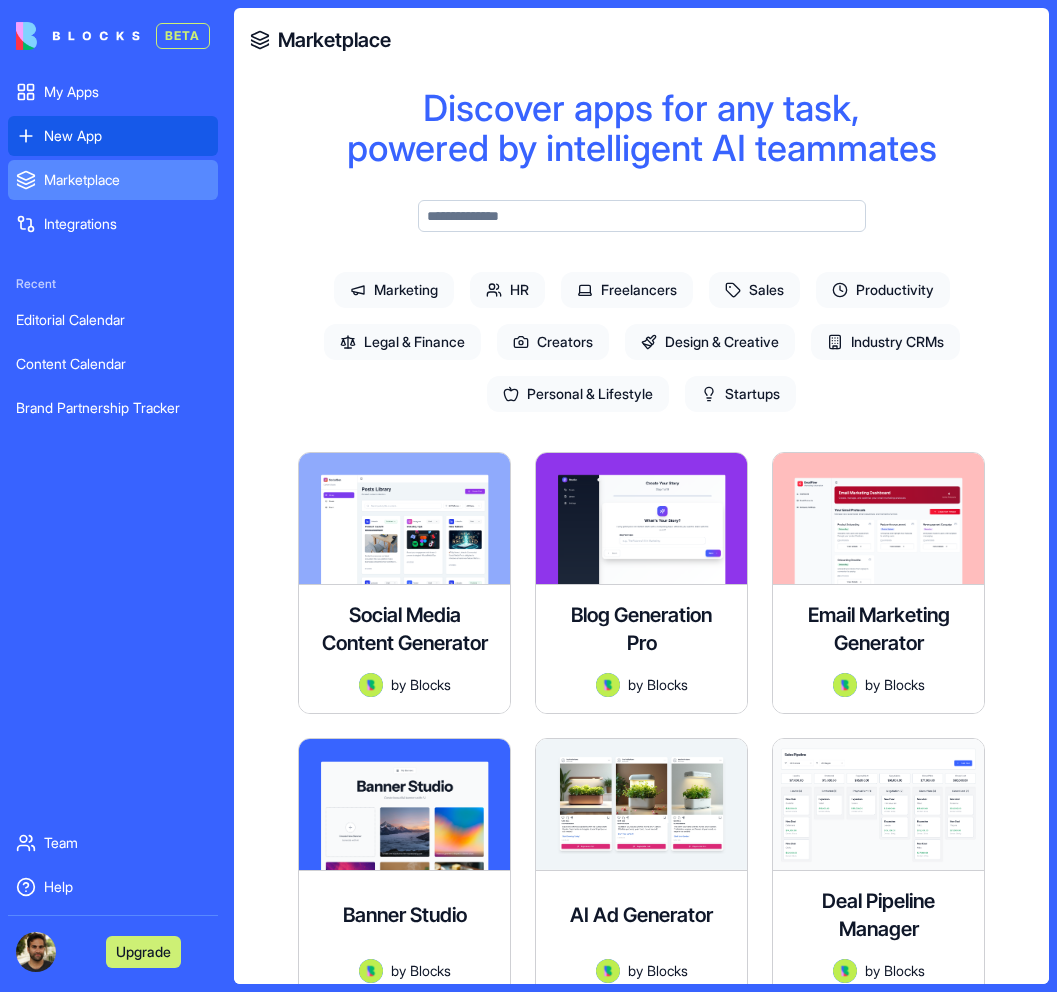 click on "New App" at bounding box center [127, 136] 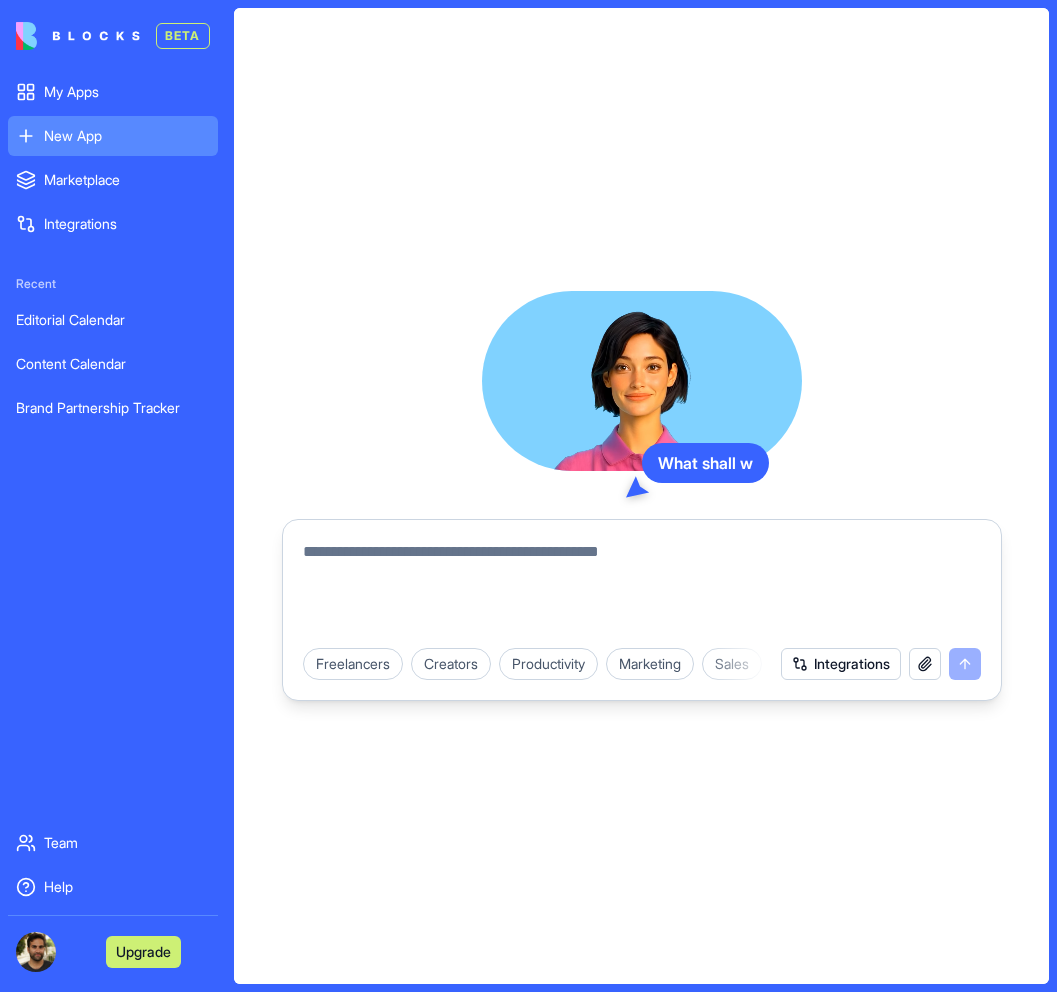 click at bounding box center [642, 588] 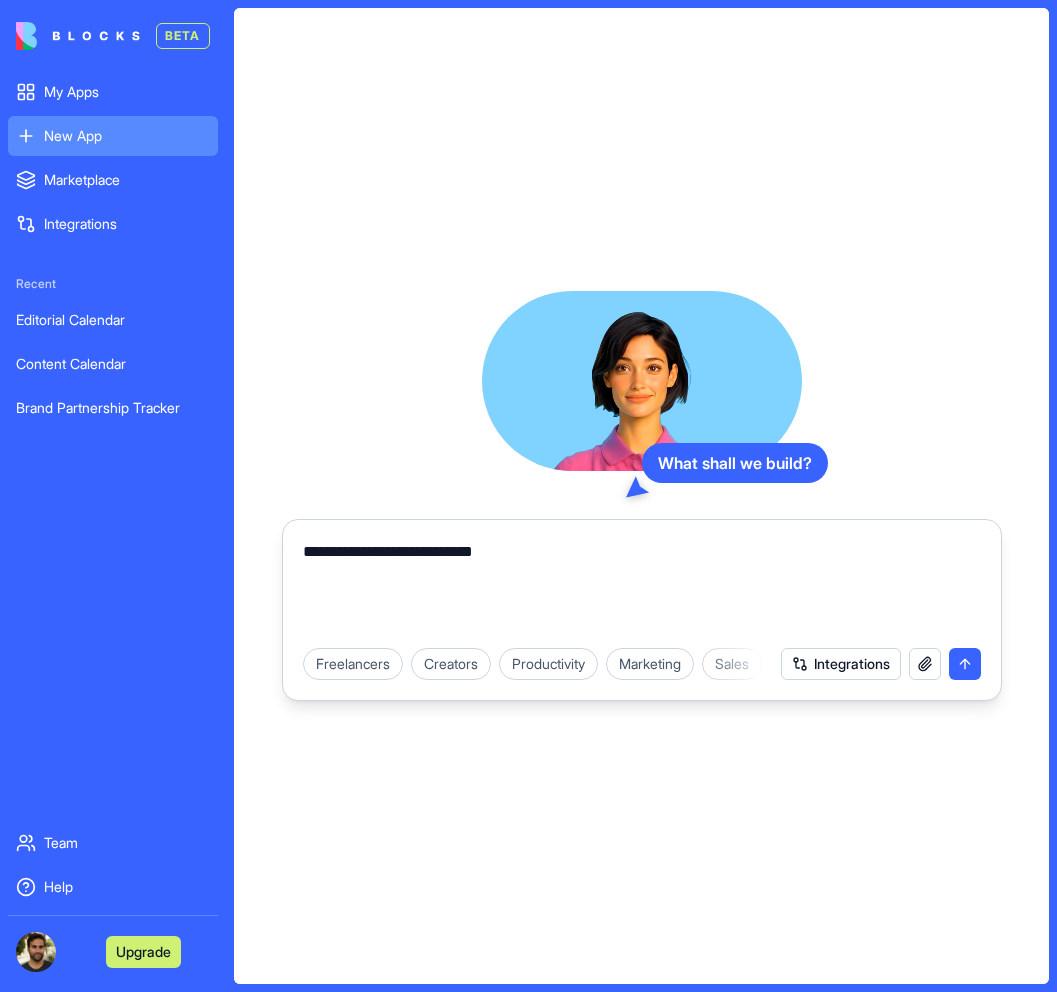 click on "**********" at bounding box center [642, 588] 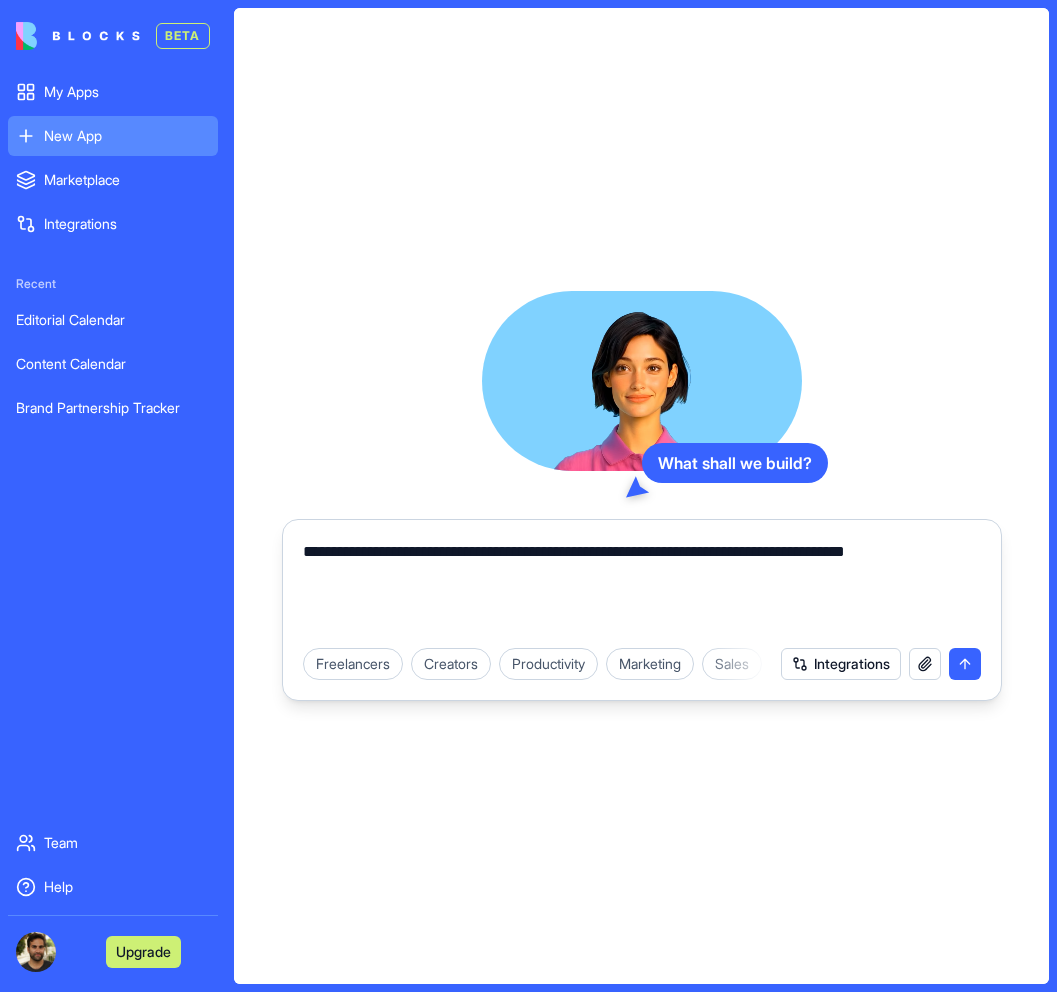 drag, startPoint x: 645, startPoint y: 556, endPoint x: 951, endPoint y: 557, distance: 306.00165 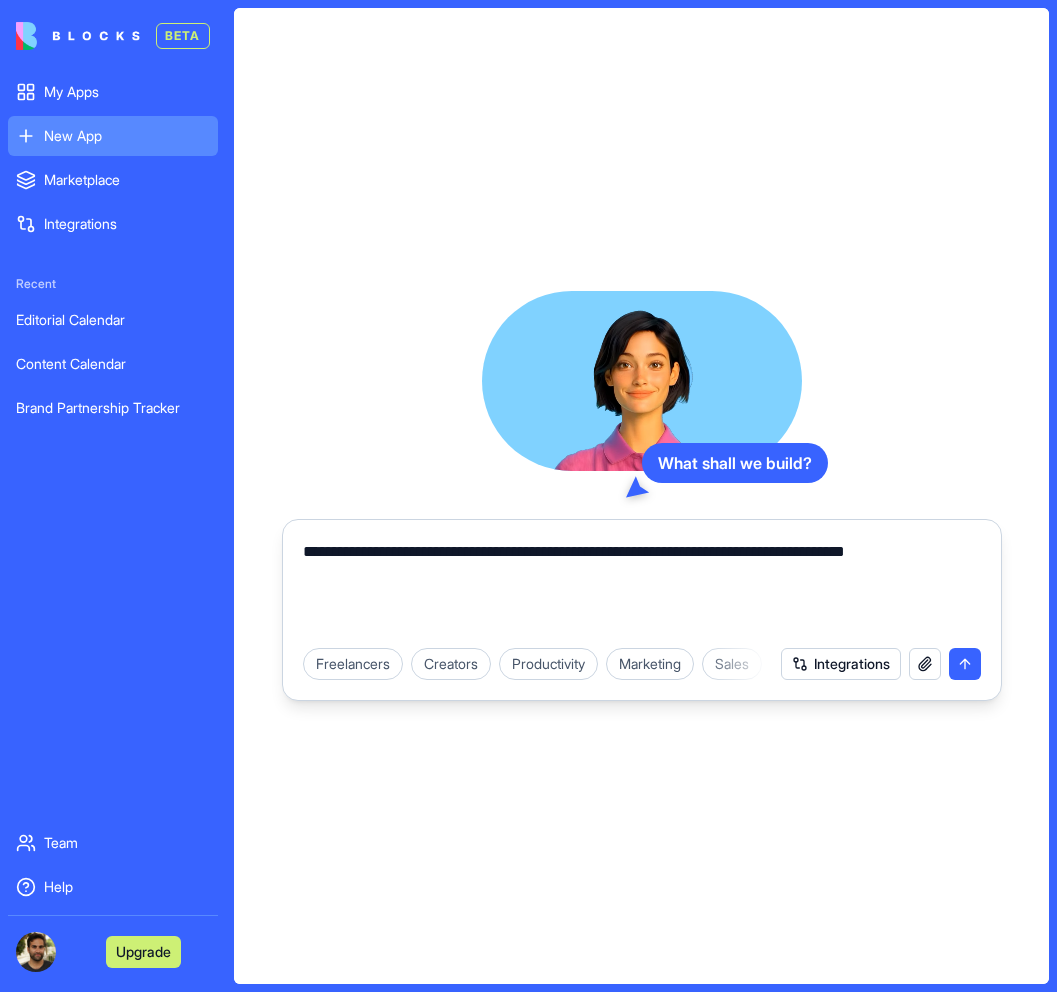 click on "**********" at bounding box center (642, 588) 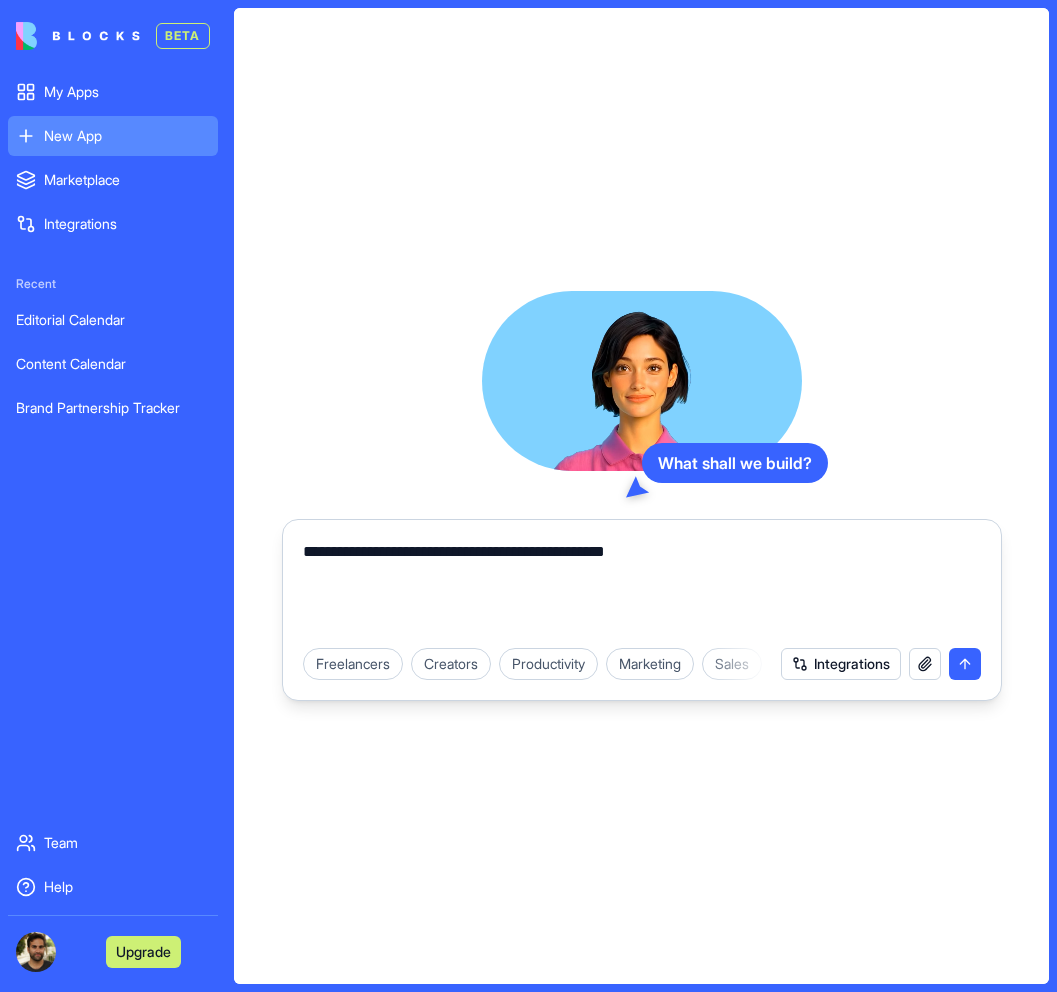 drag, startPoint x: 810, startPoint y: 546, endPoint x: 653, endPoint y: 546, distance: 157 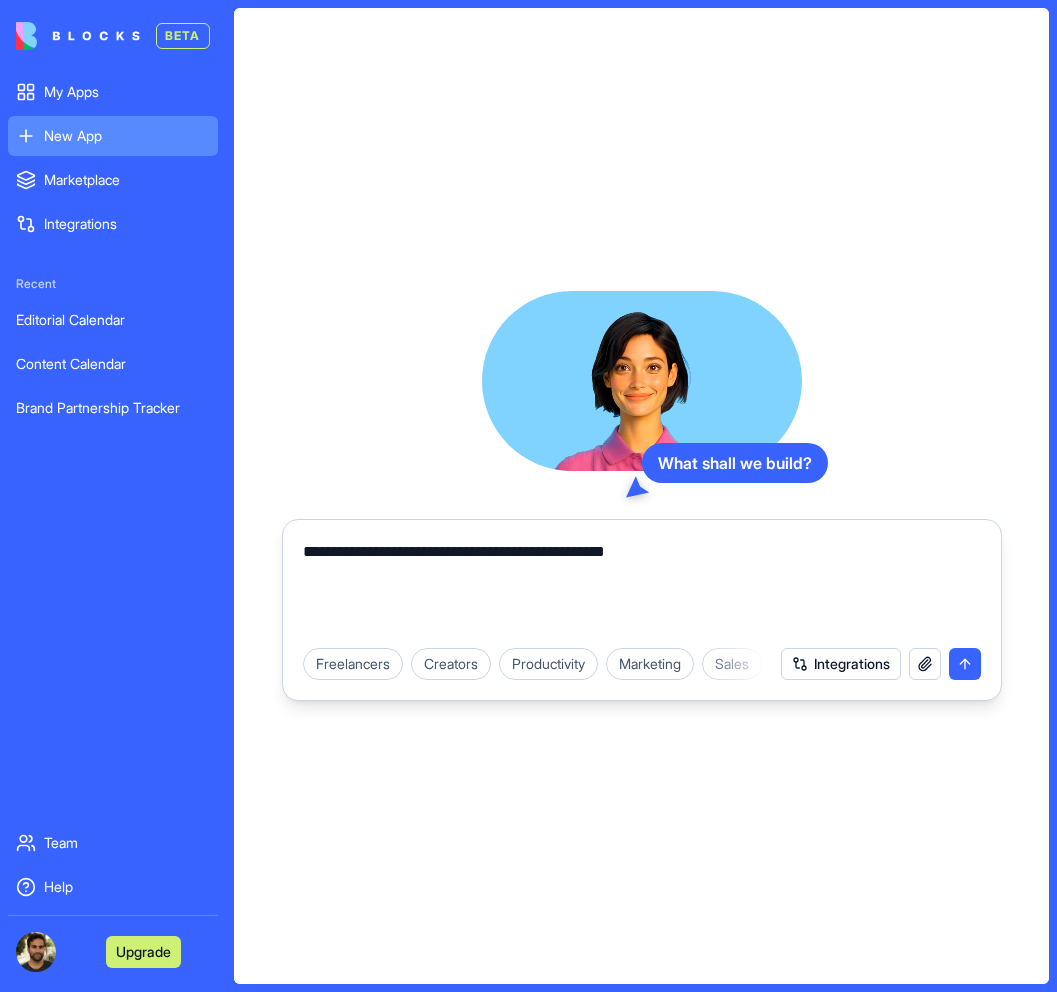 click on "**********" at bounding box center (642, 588) 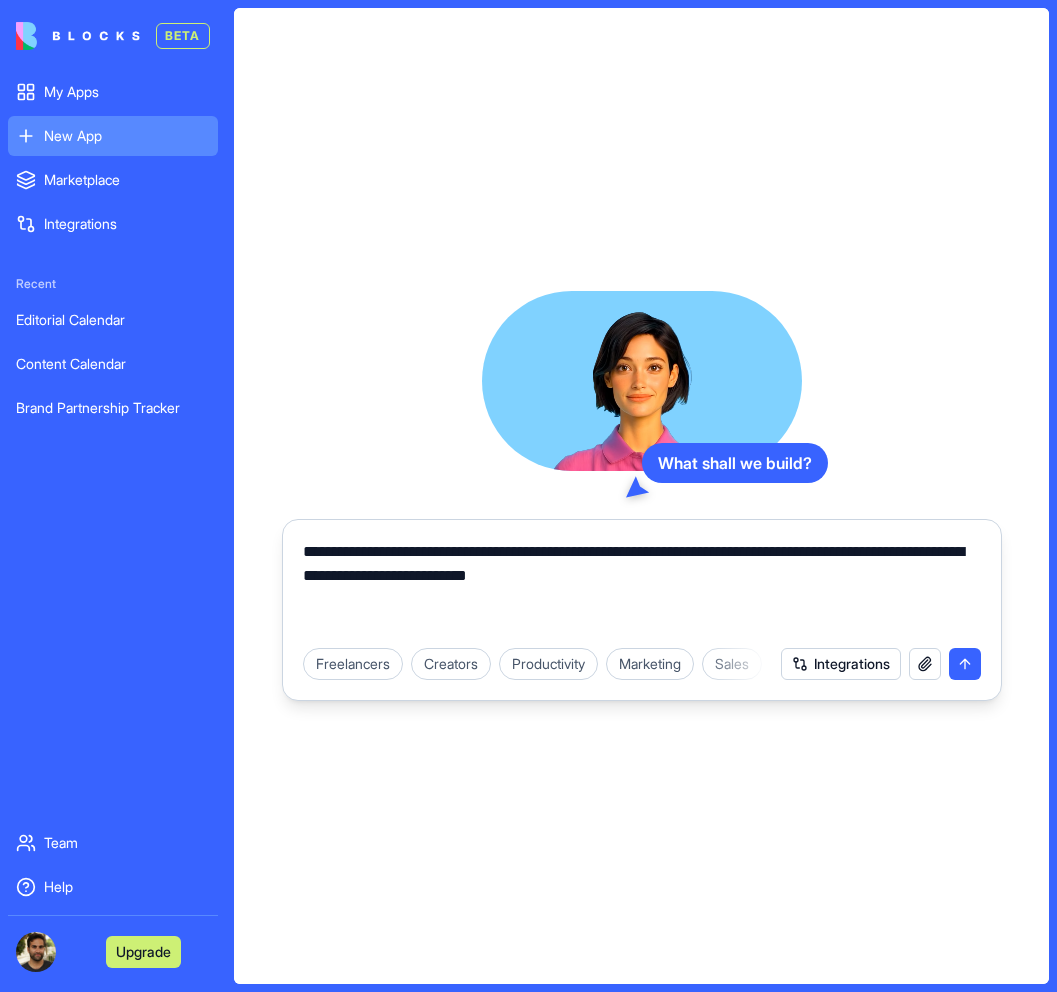 type on "**********" 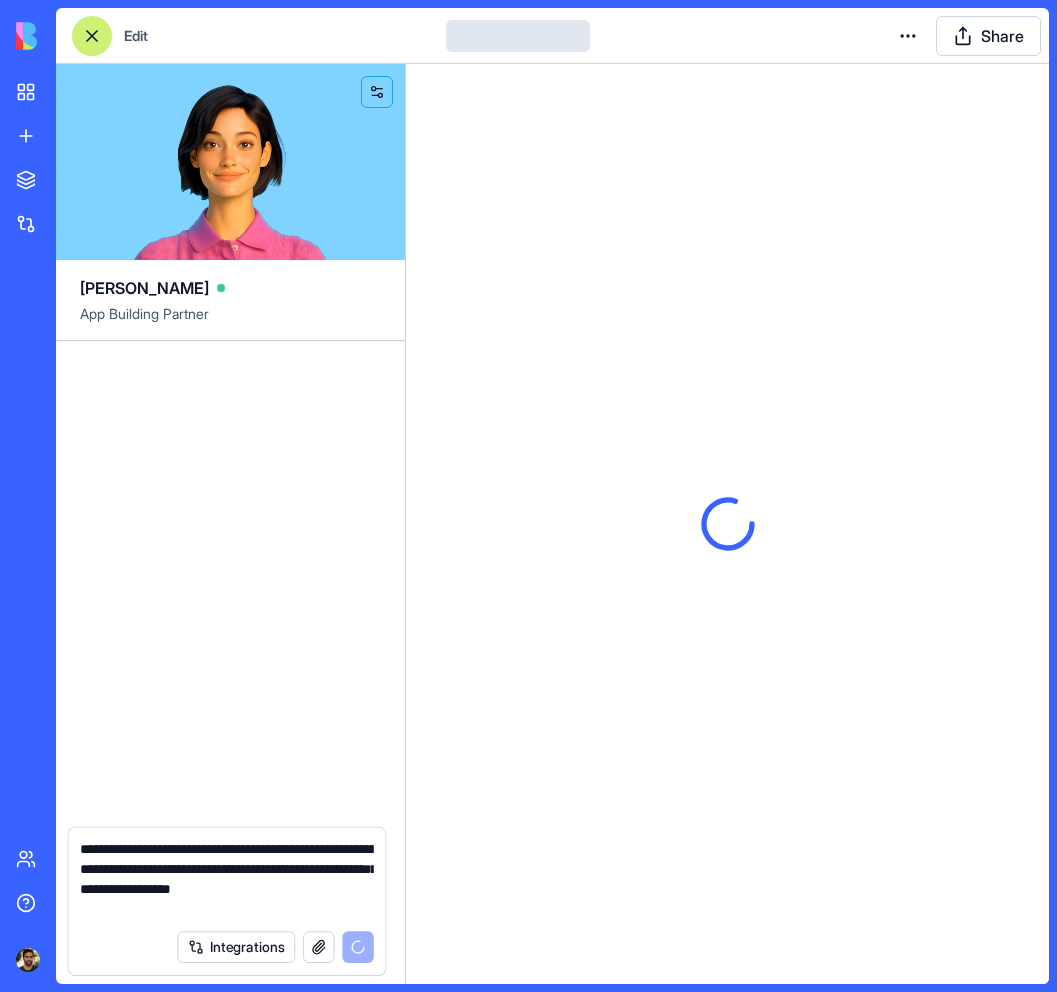 type 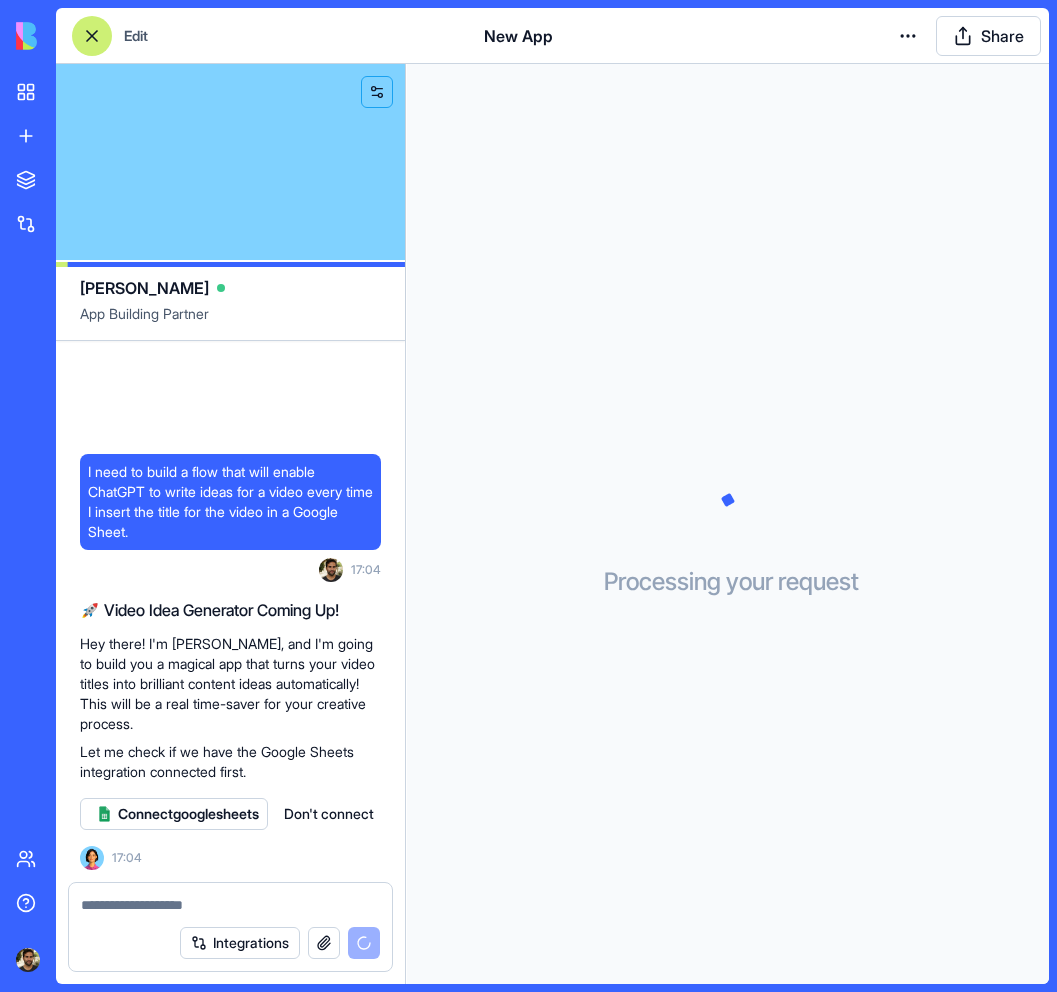 scroll, scrollTop: 43, scrollLeft: 0, axis: vertical 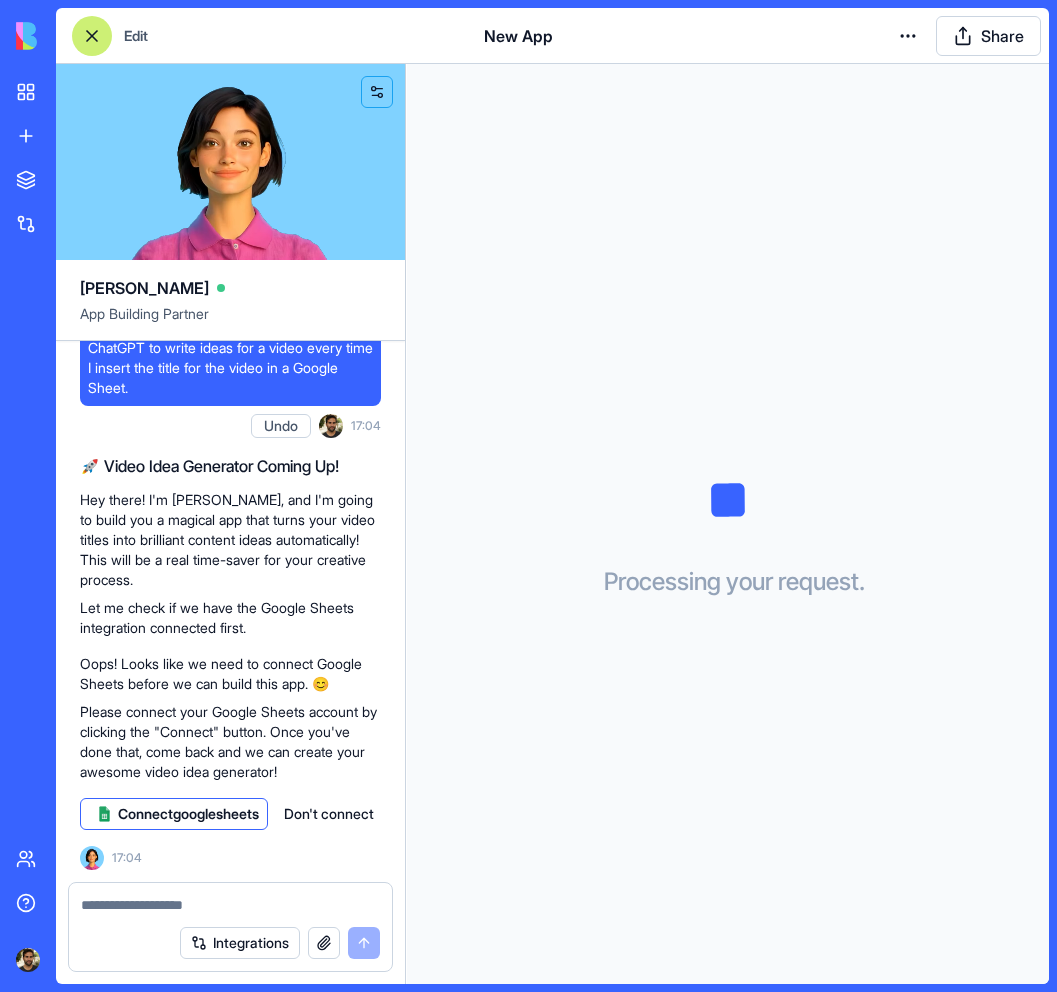 click on "Connect  googlesheets" at bounding box center (184, 814) 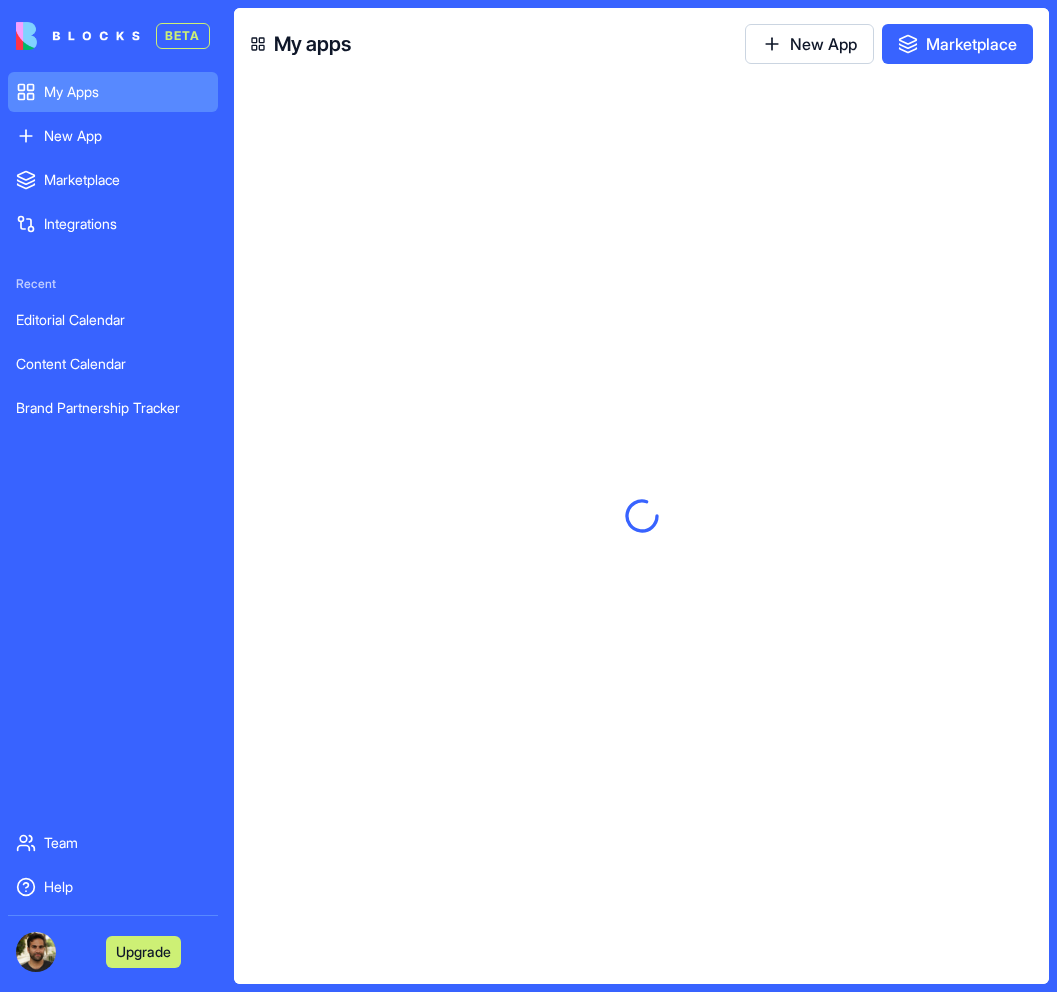 scroll, scrollTop: 0, scrollLeft: 0, axis: both 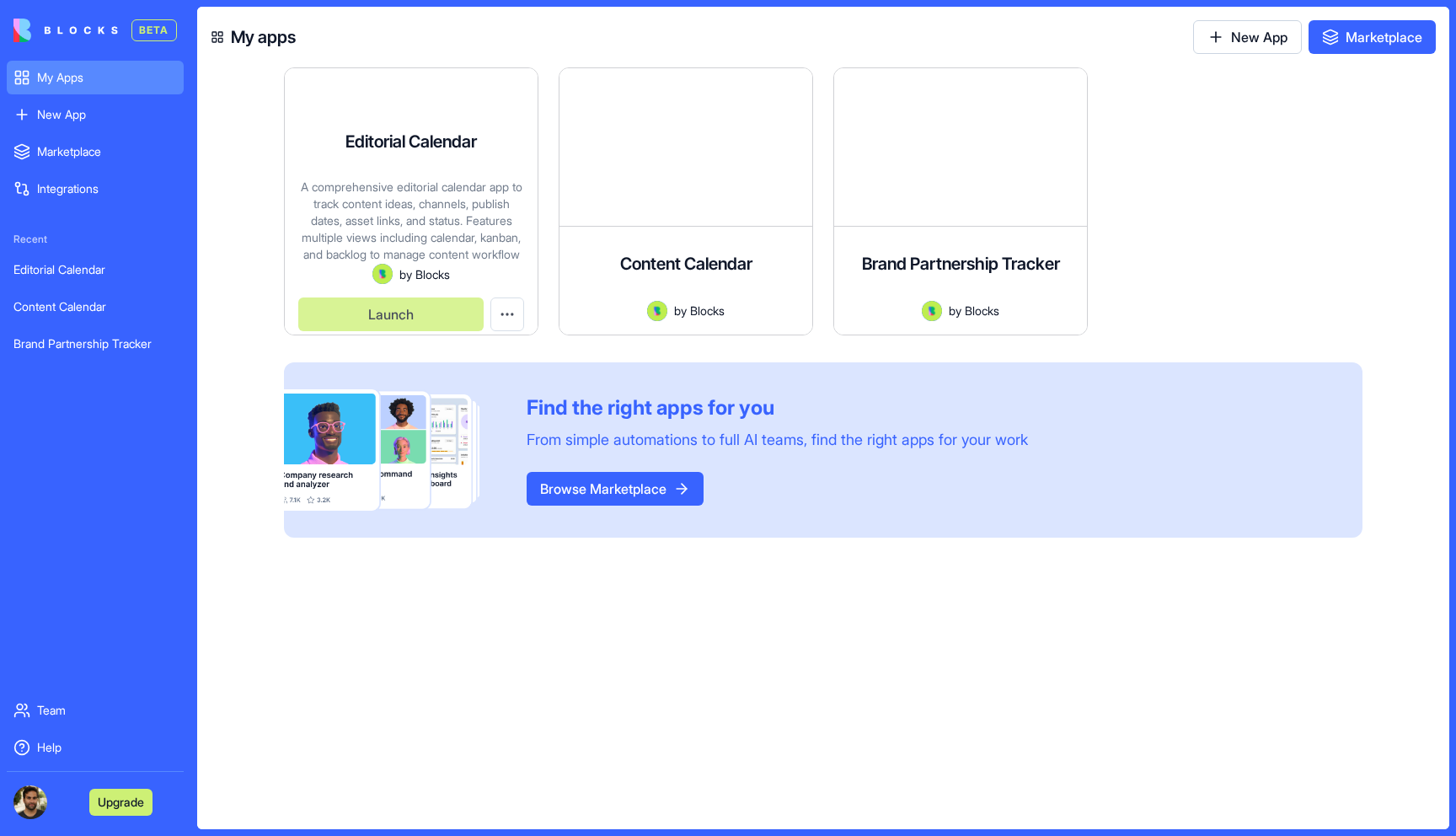 click on "My Apps New App" at bounding box center (95, 96) 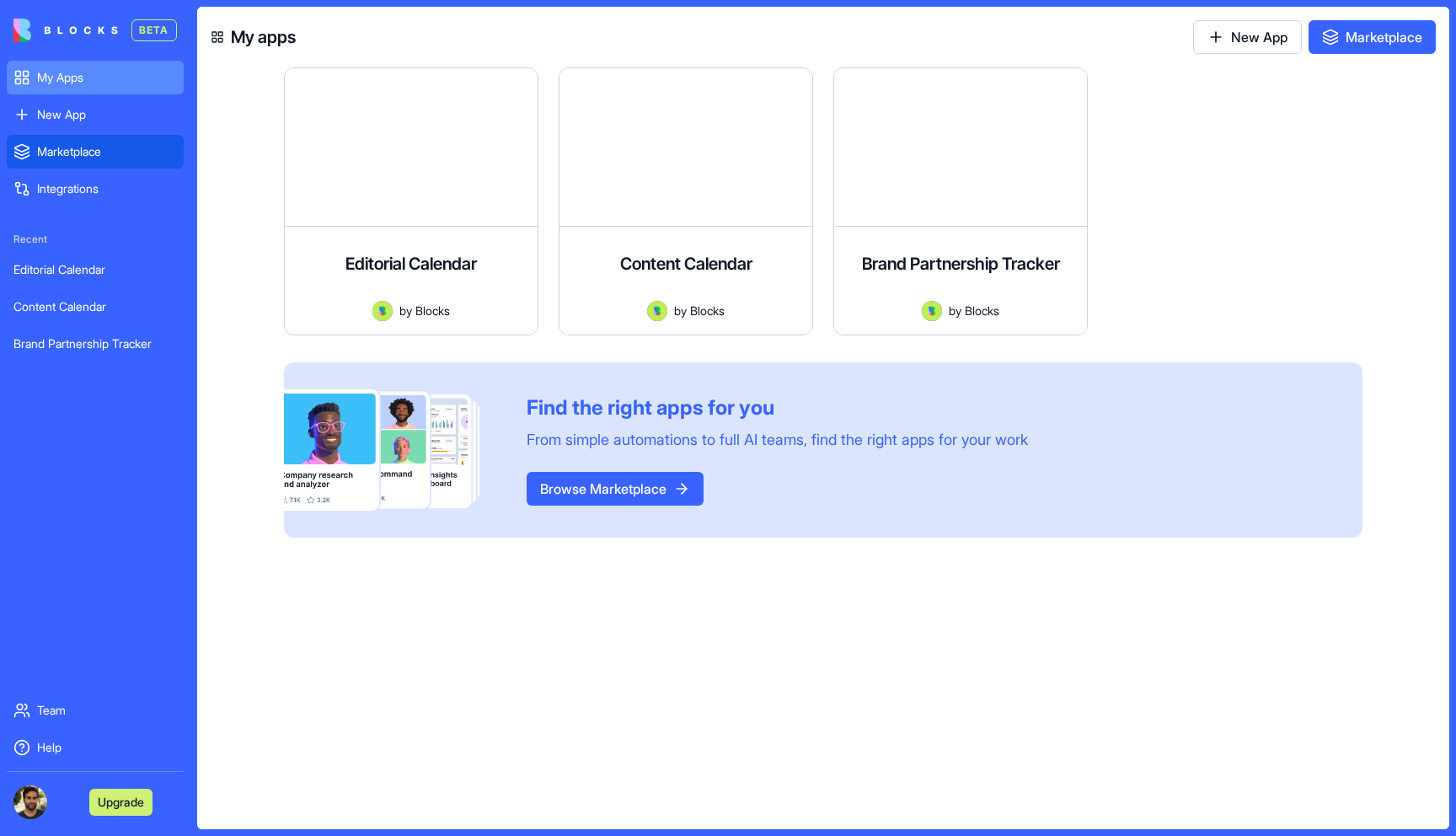 click on "Marketplace" at bounding box center (107, 152) 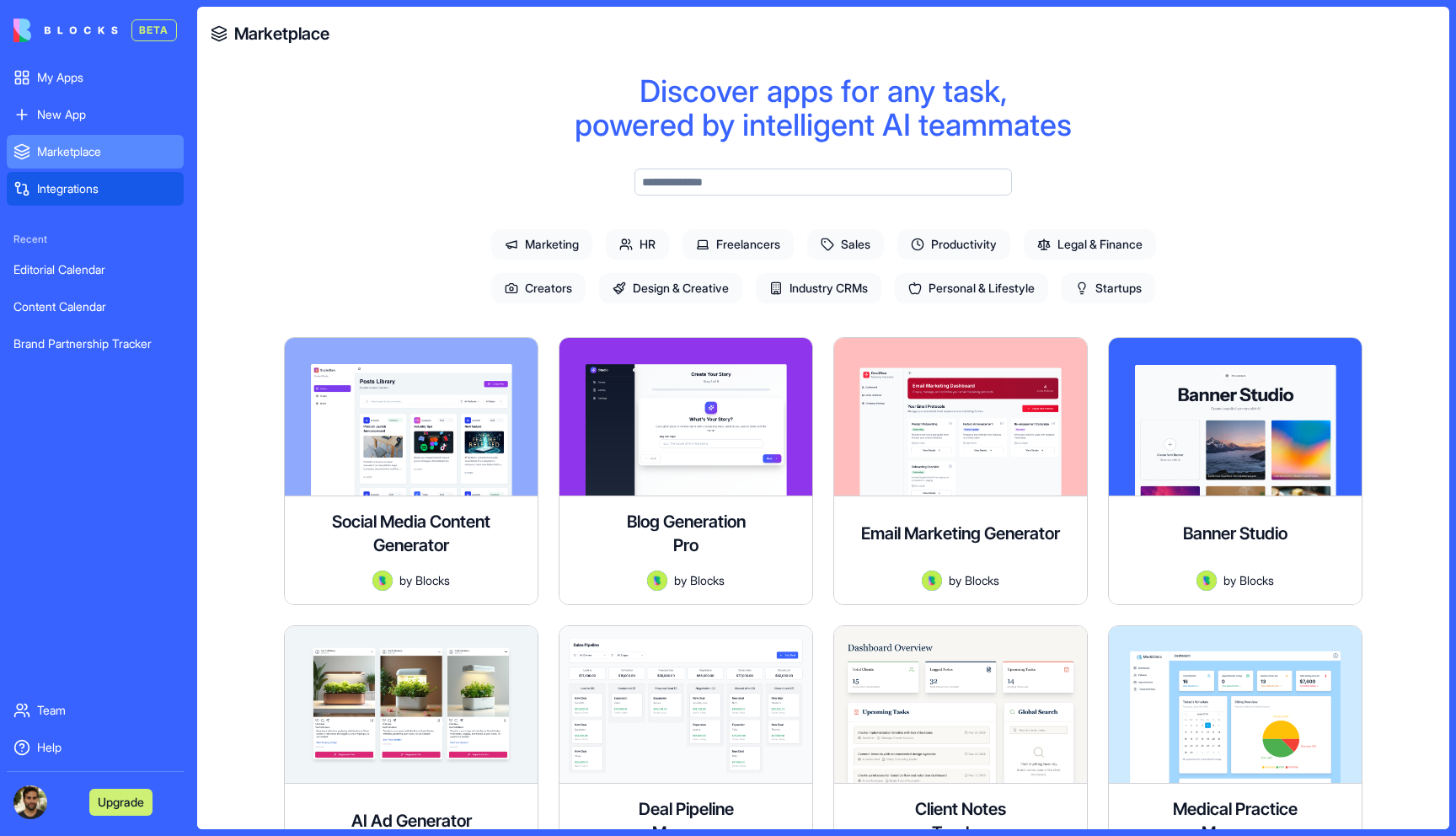 click on "Integrations" at bounding box center [95, 189] 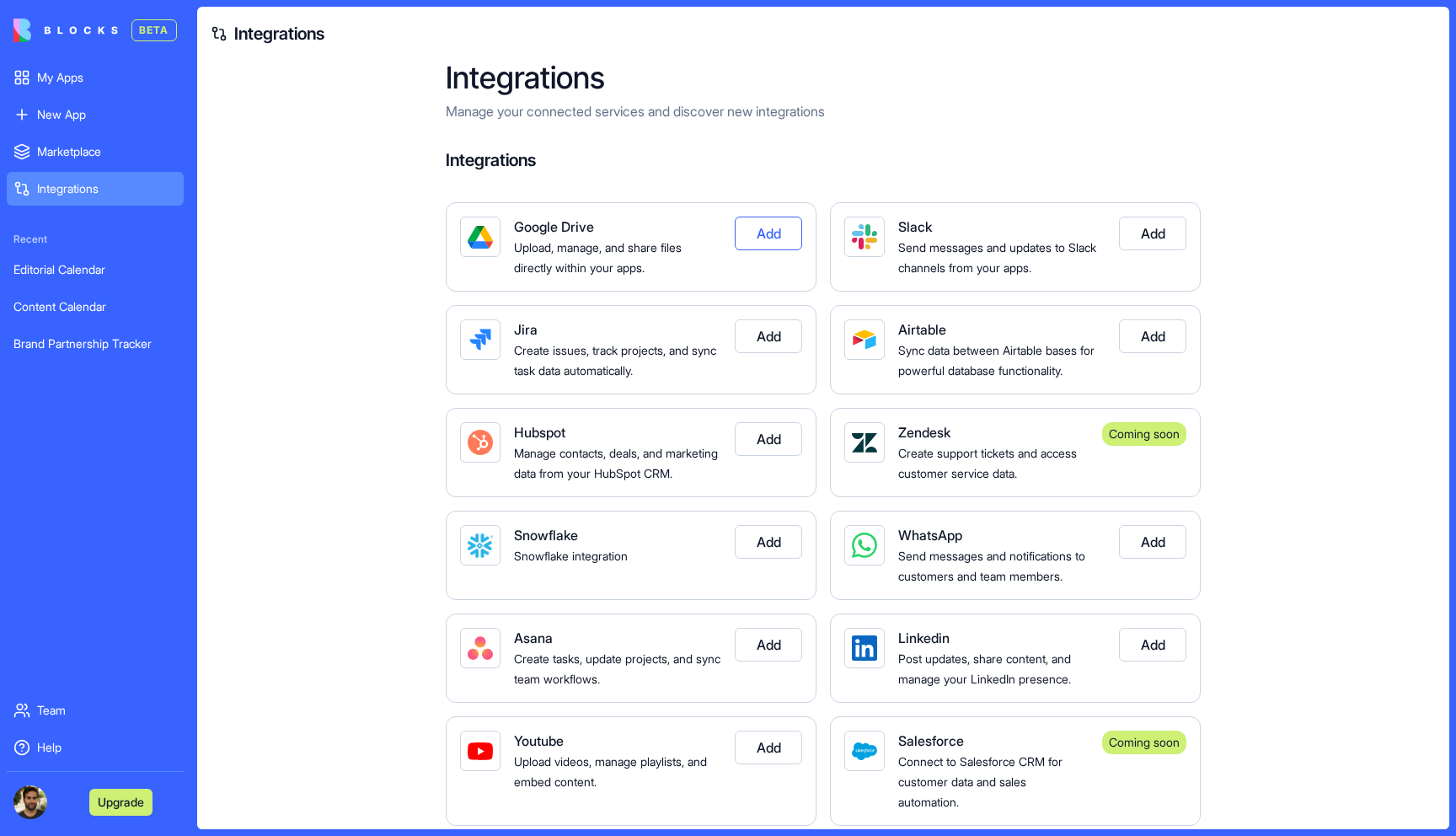 click on "Add" at bounding box center (768, 233) 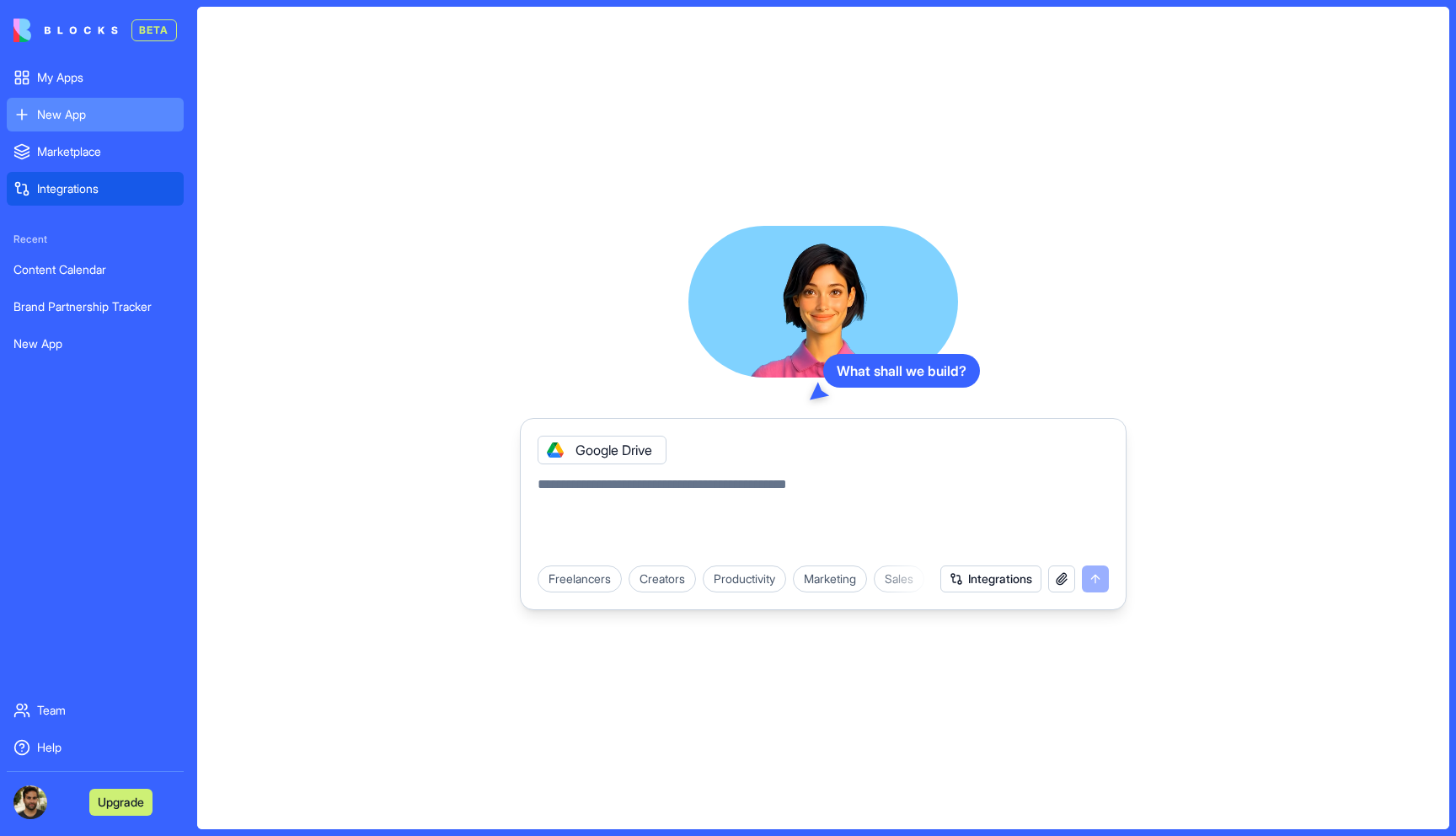 click on "Integrations" at bounding box center (107, 189) 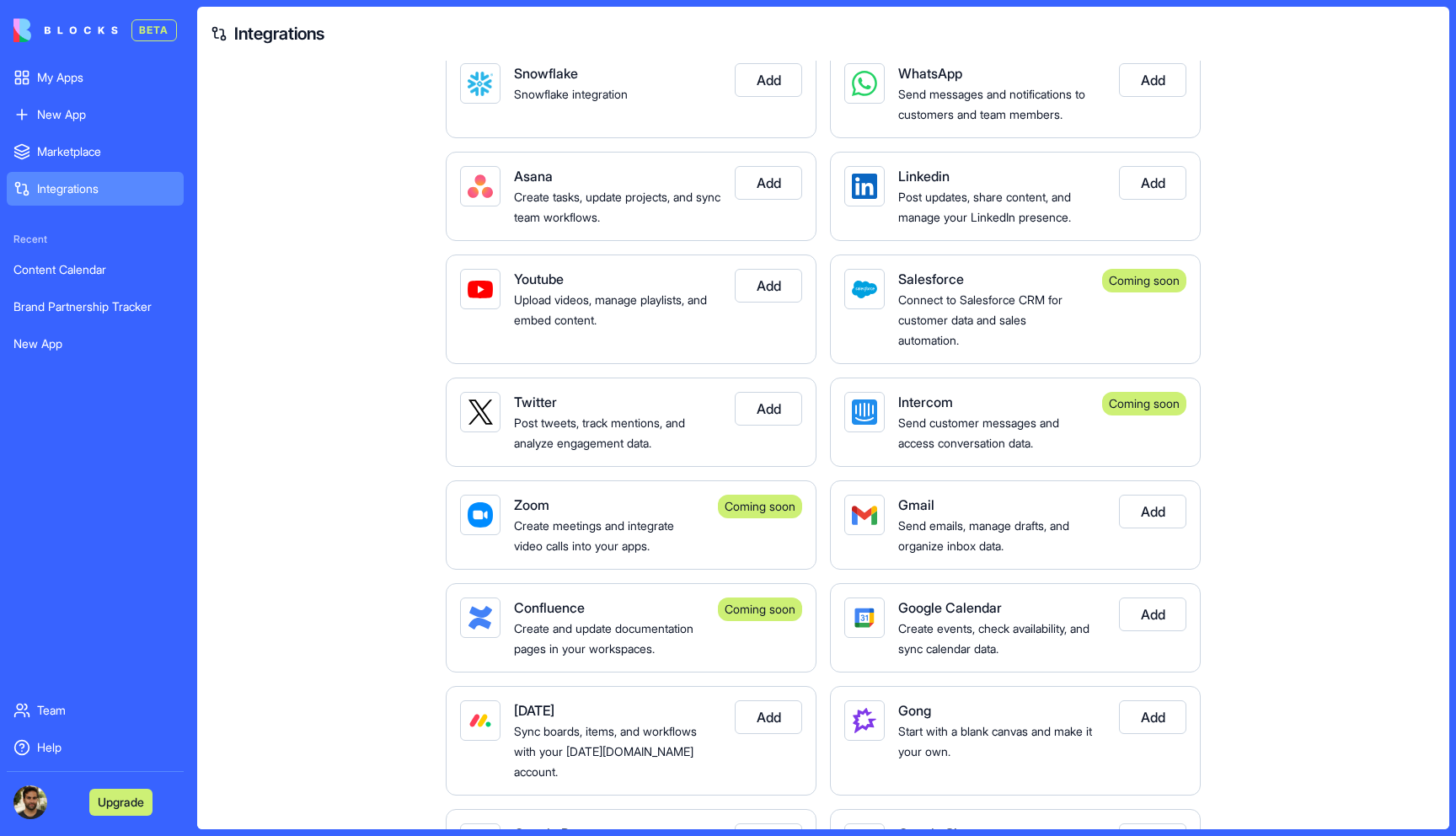 scroll, scrollTop: 0, scrollLeft: 0, axis: both 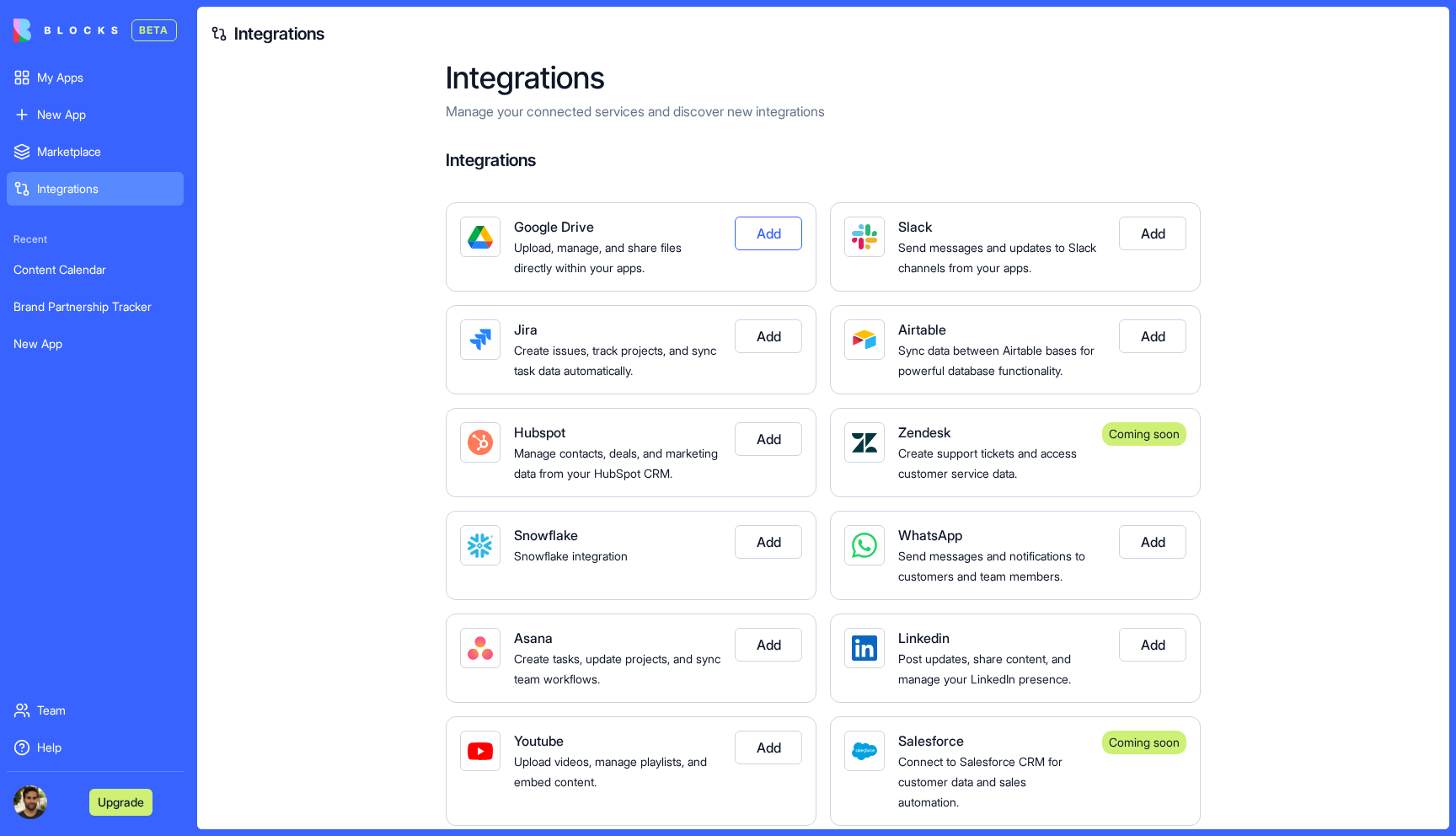 click on "Add" at bounding box center (768, 233) 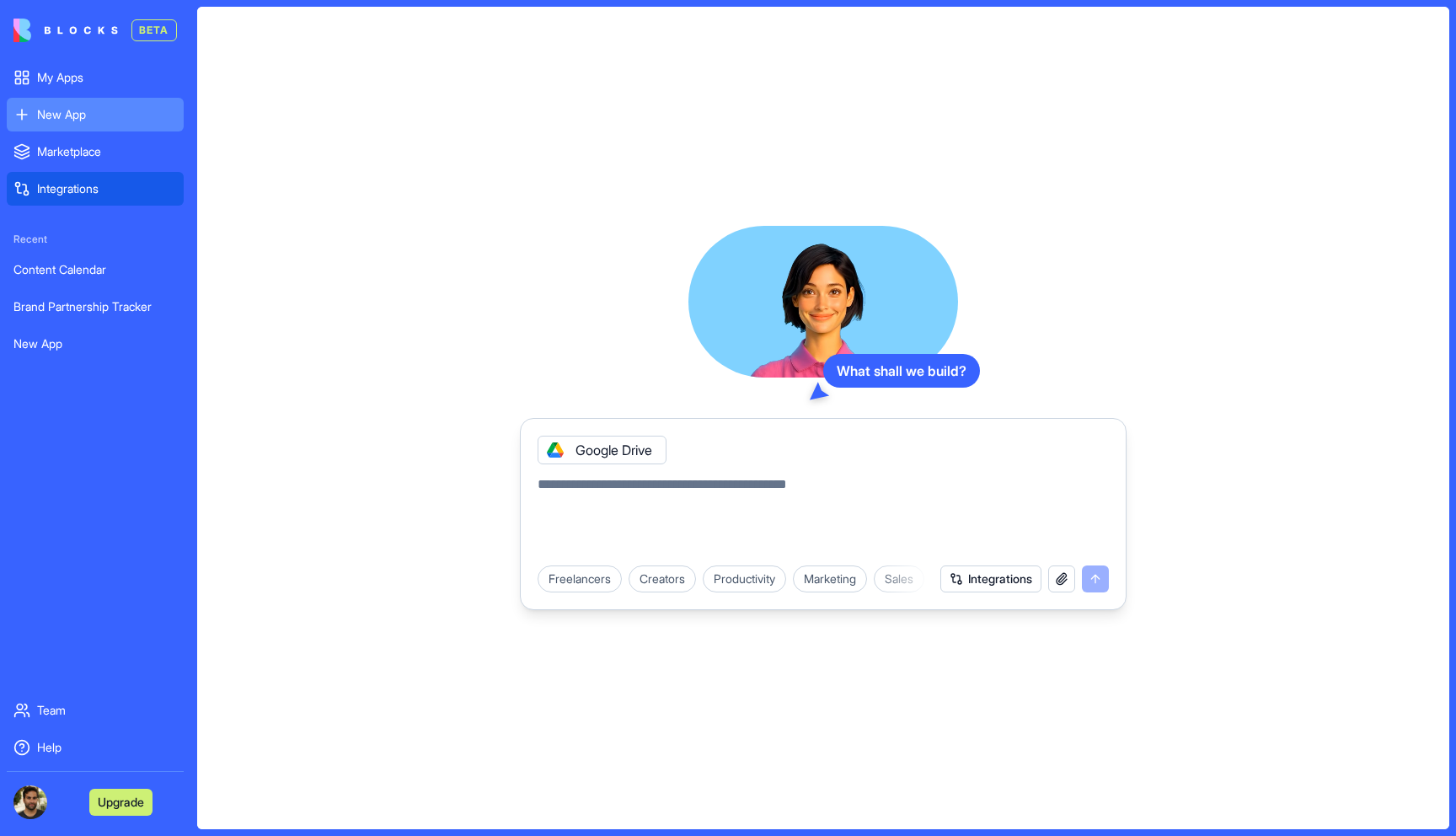 click on "Integrations" at bounding box center [95, 189] 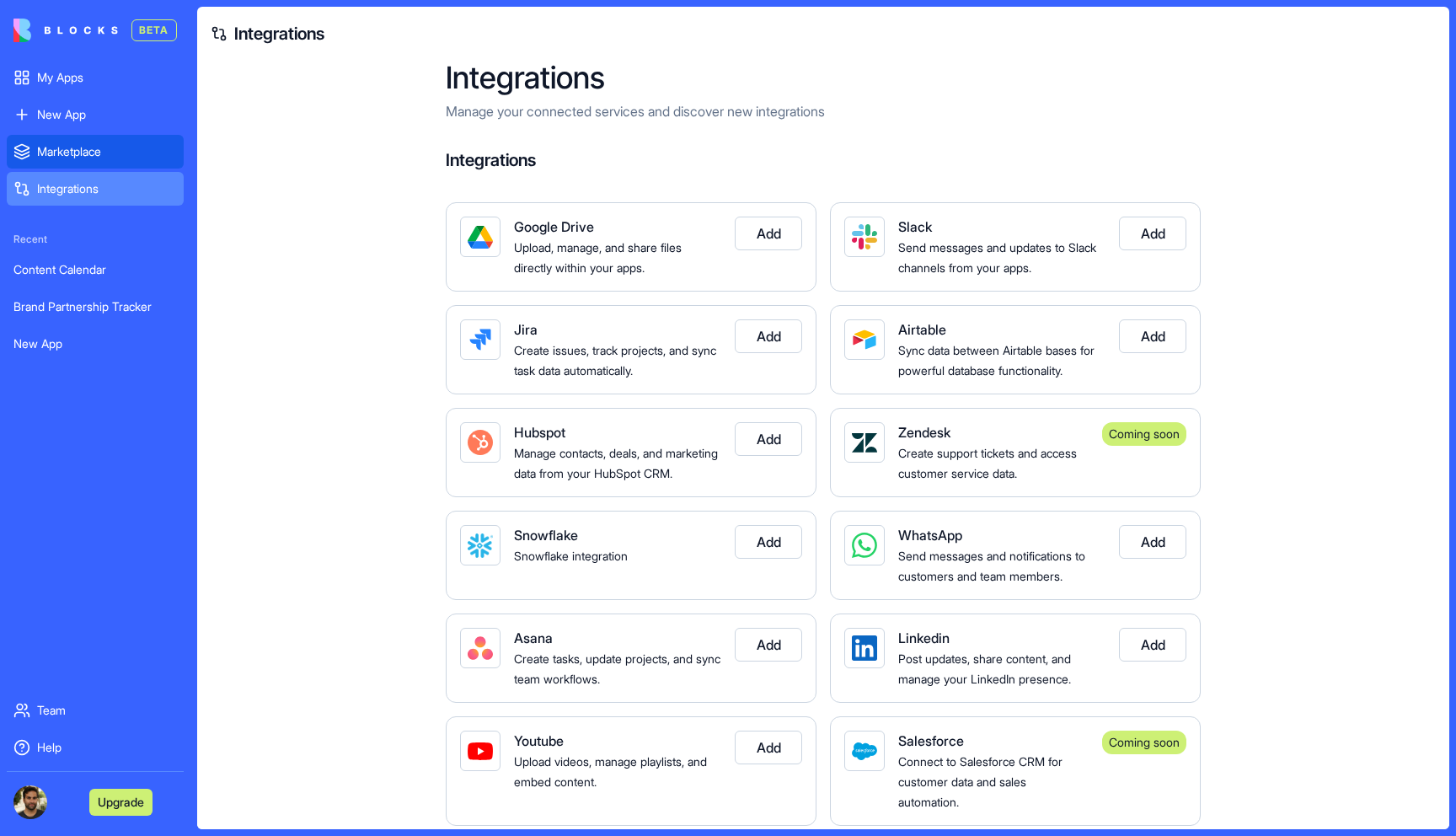 click on "Marketplace" at bounding box center (107, 152) 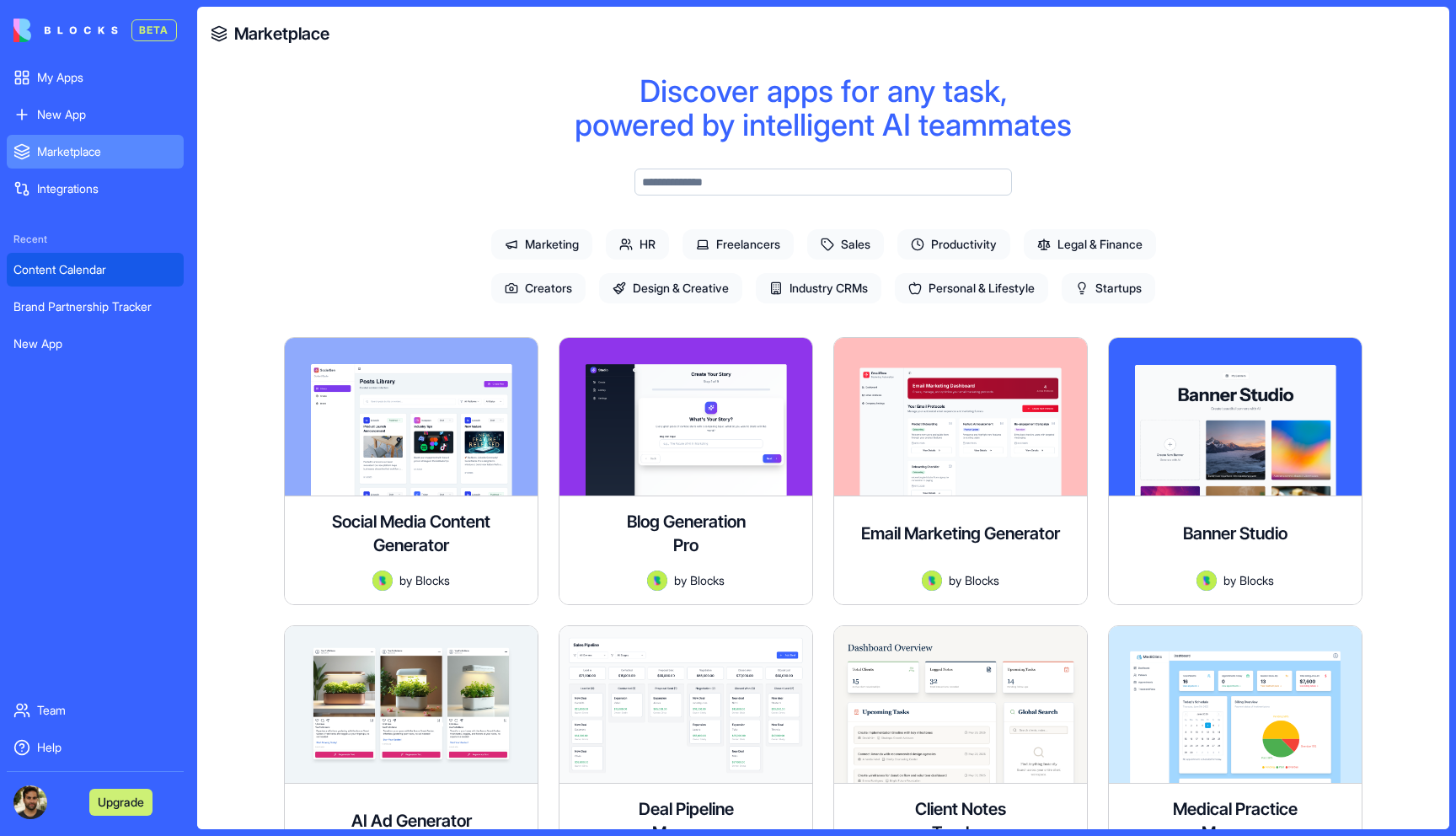 click on "Content Calendar" at bounding box center [95, 270] 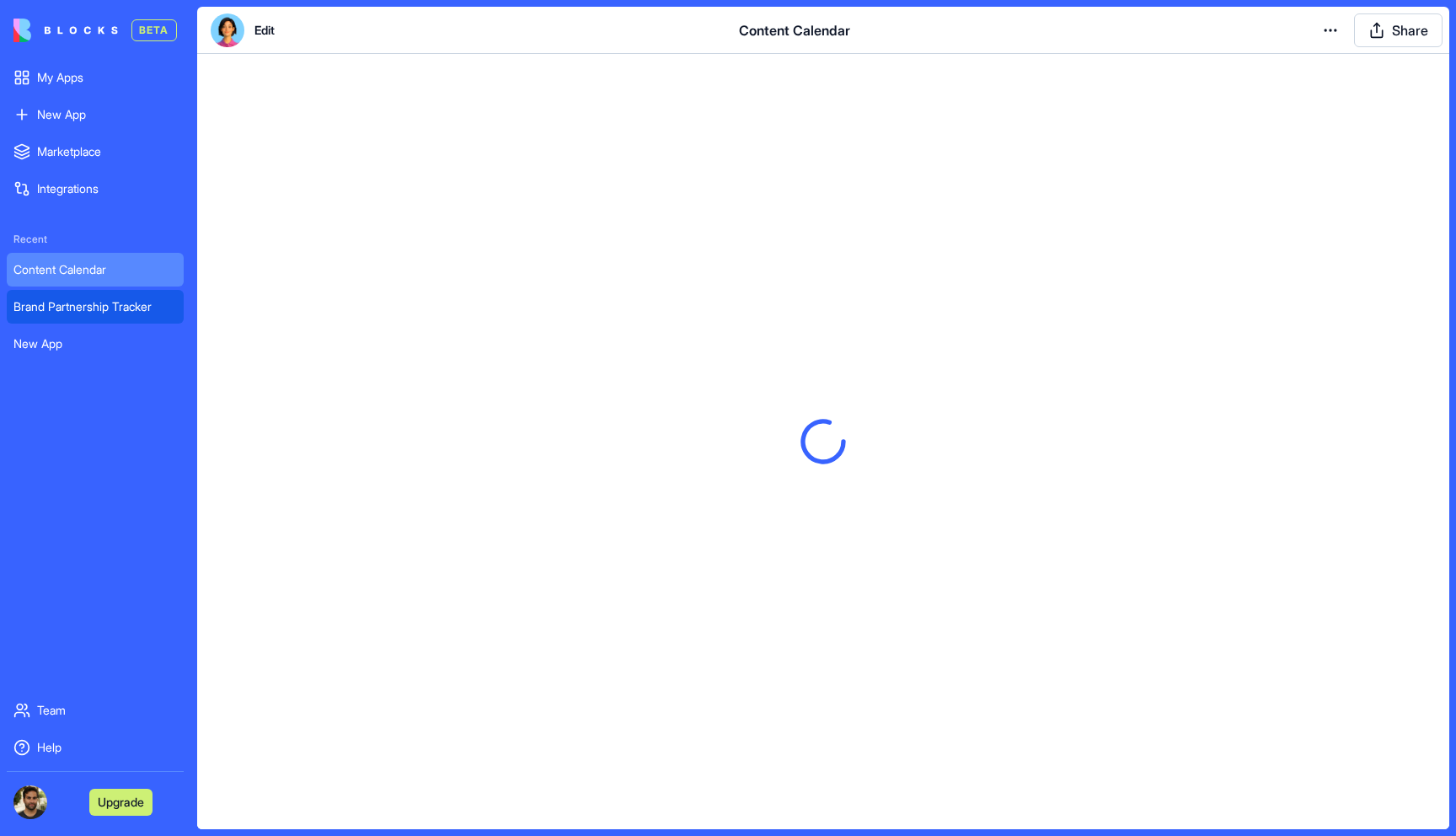 scroll, scrollTop: 0, scrollLeft: 0, axis: both 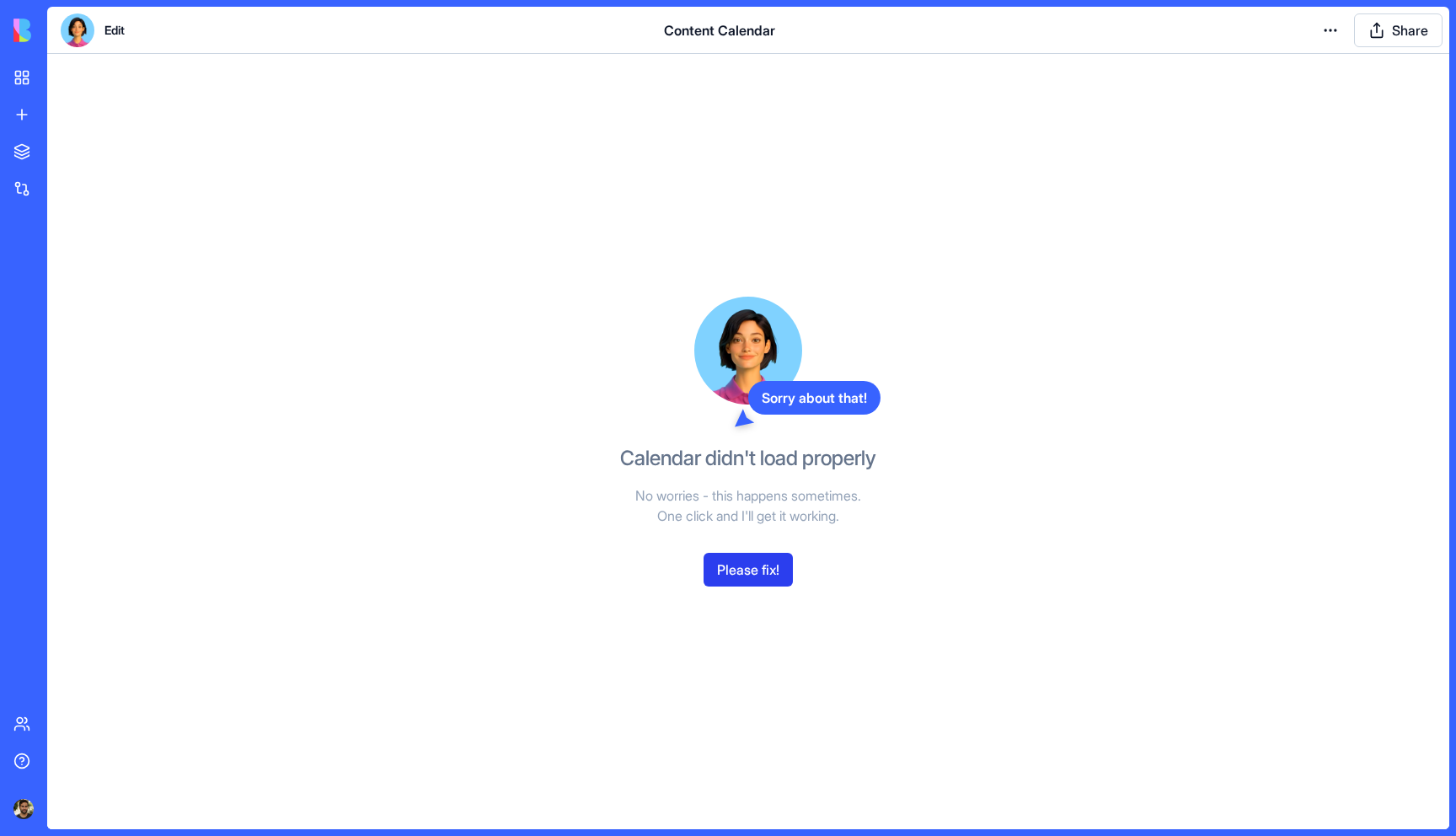 click on "Please fix!" at bounding box center (748, 570) 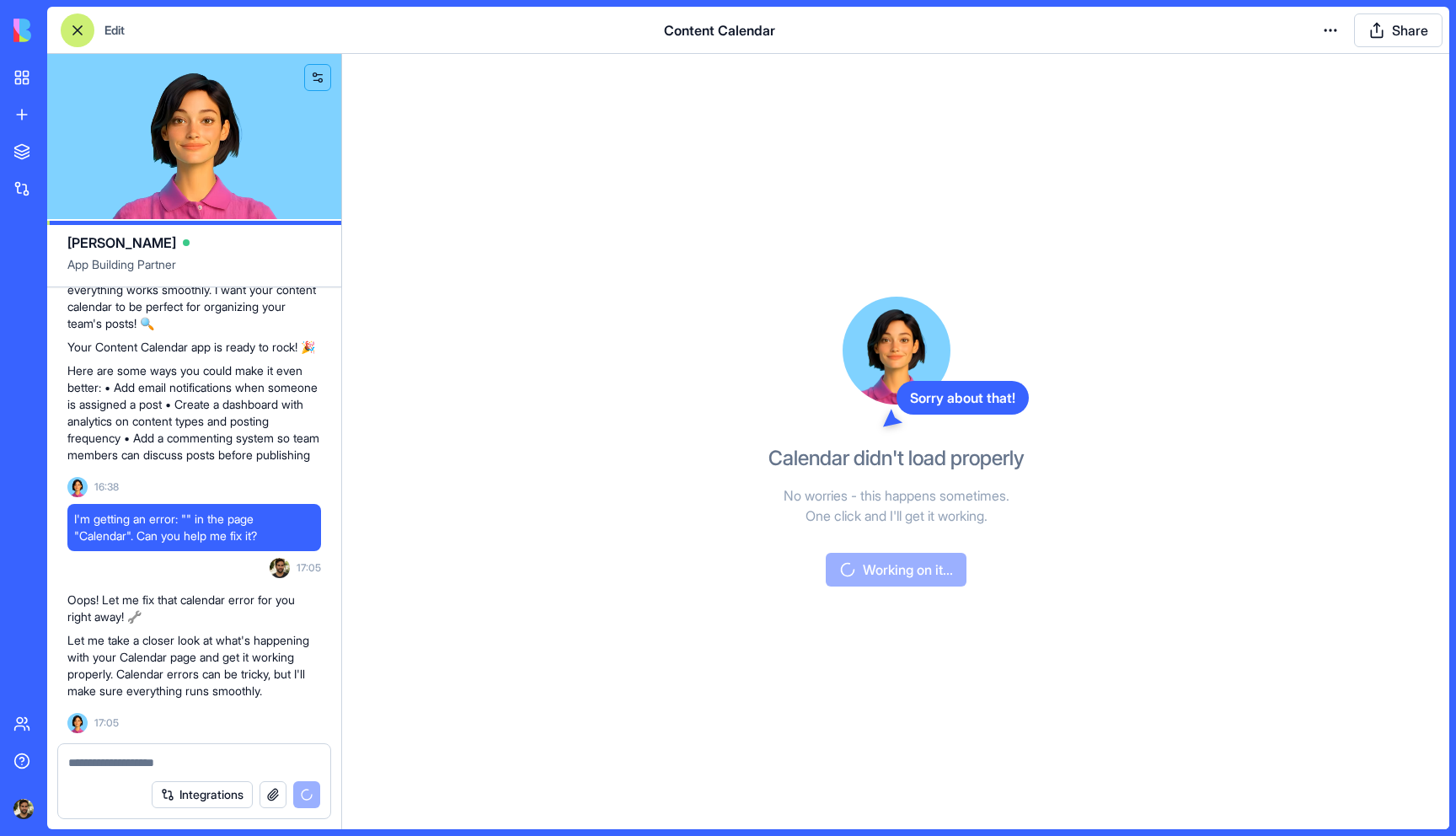scroll, scrollTop: 700, scrollLeft: 0, axis: vertical 